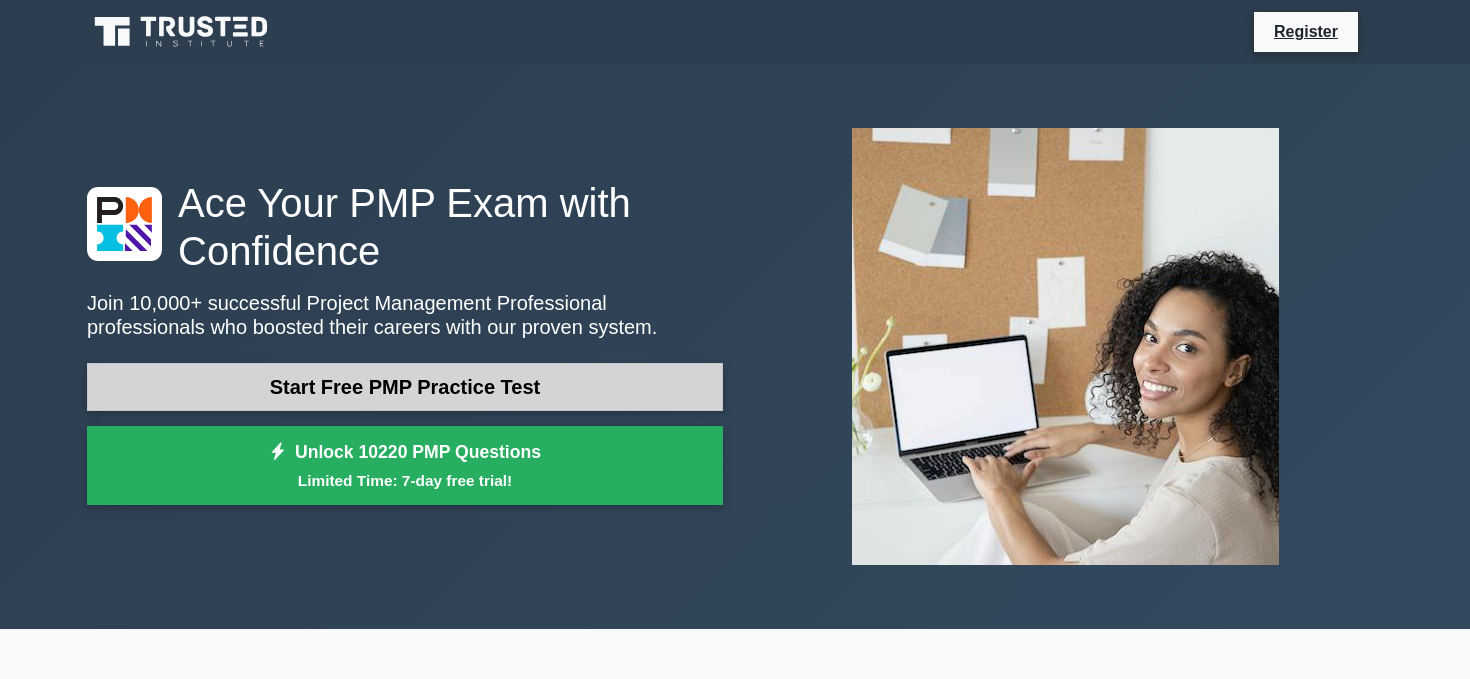 scroll, scrollTop: 0, scrollLeft: 0, axis: both 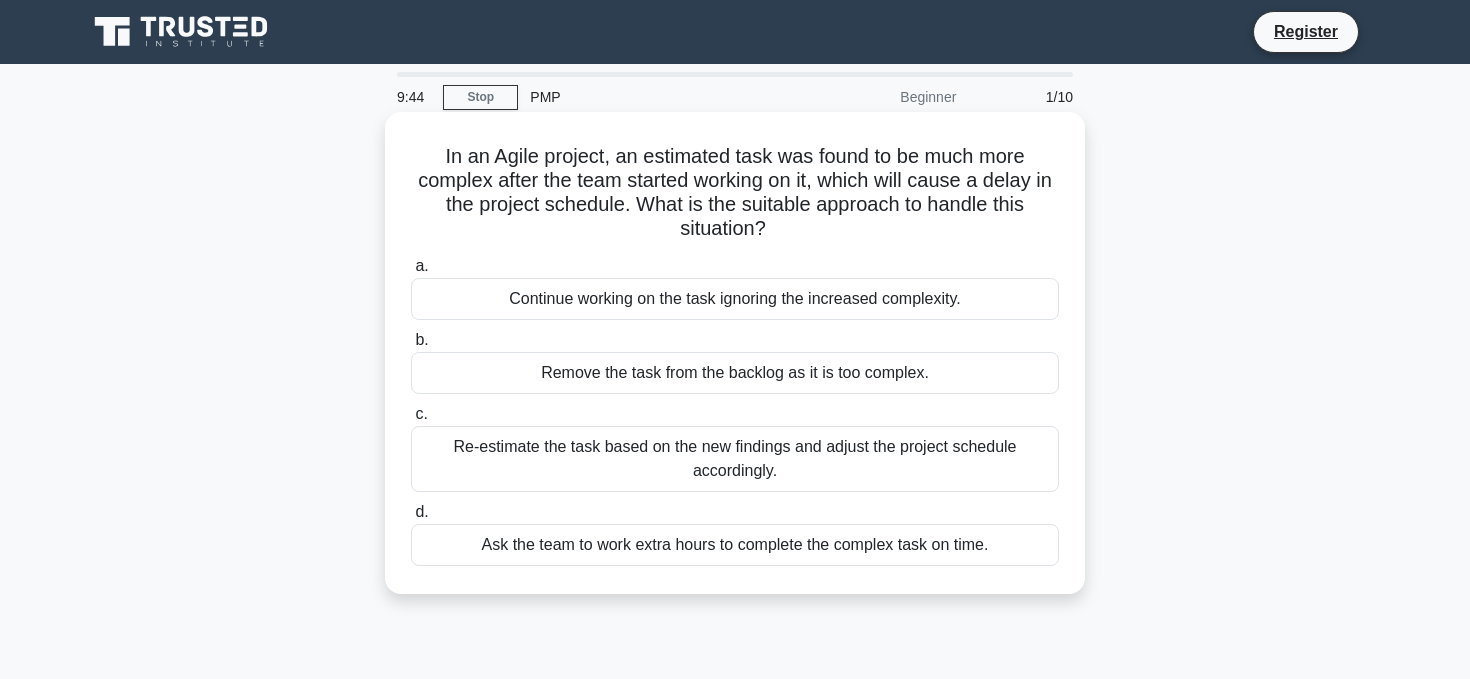 click on "Re-estimate the task based on the new findings and adjust the project schedule accordingly." at bounding box center (735, 459) 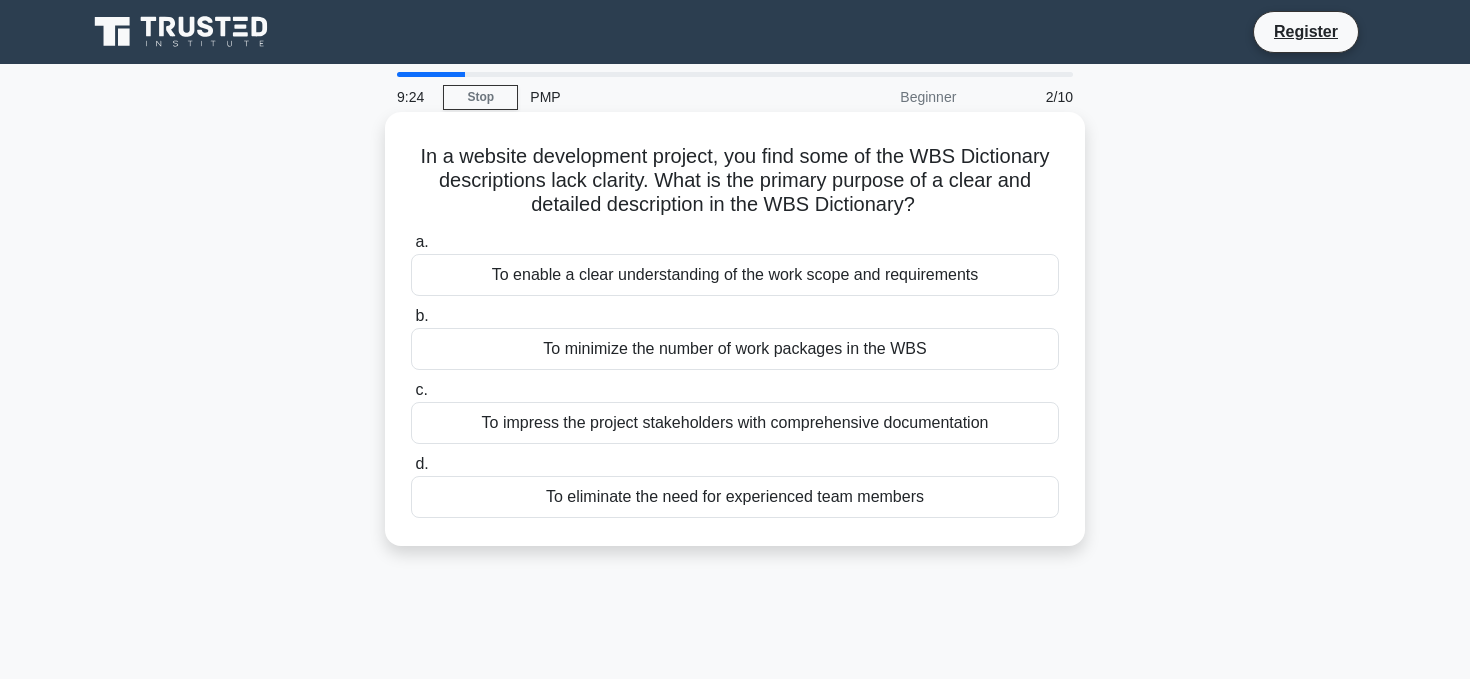 click on "To enable a clear understanding of the work scope and requirements" at bounding box center (735, 275) 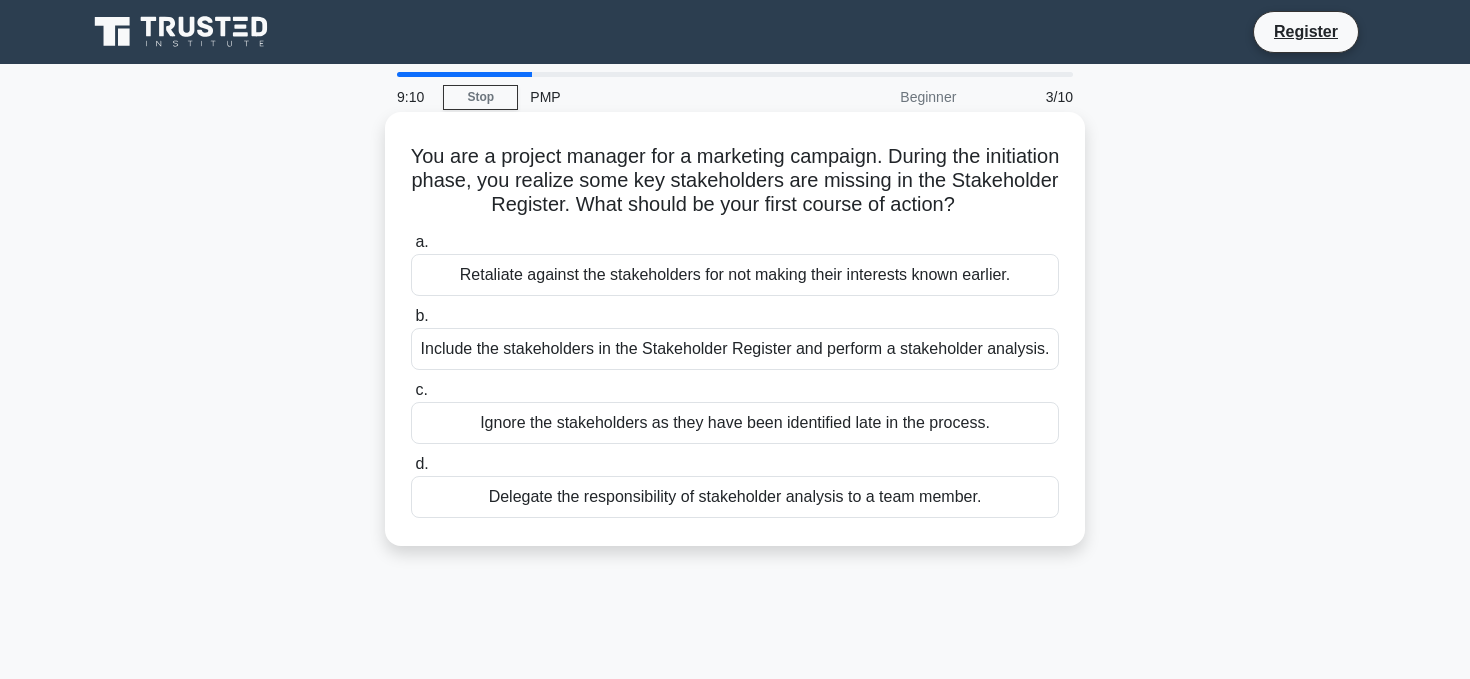 click on "Include the stakeholders in the Stakeholder Register and perform a stakeholder analysis." at bounding box center (735, 349) 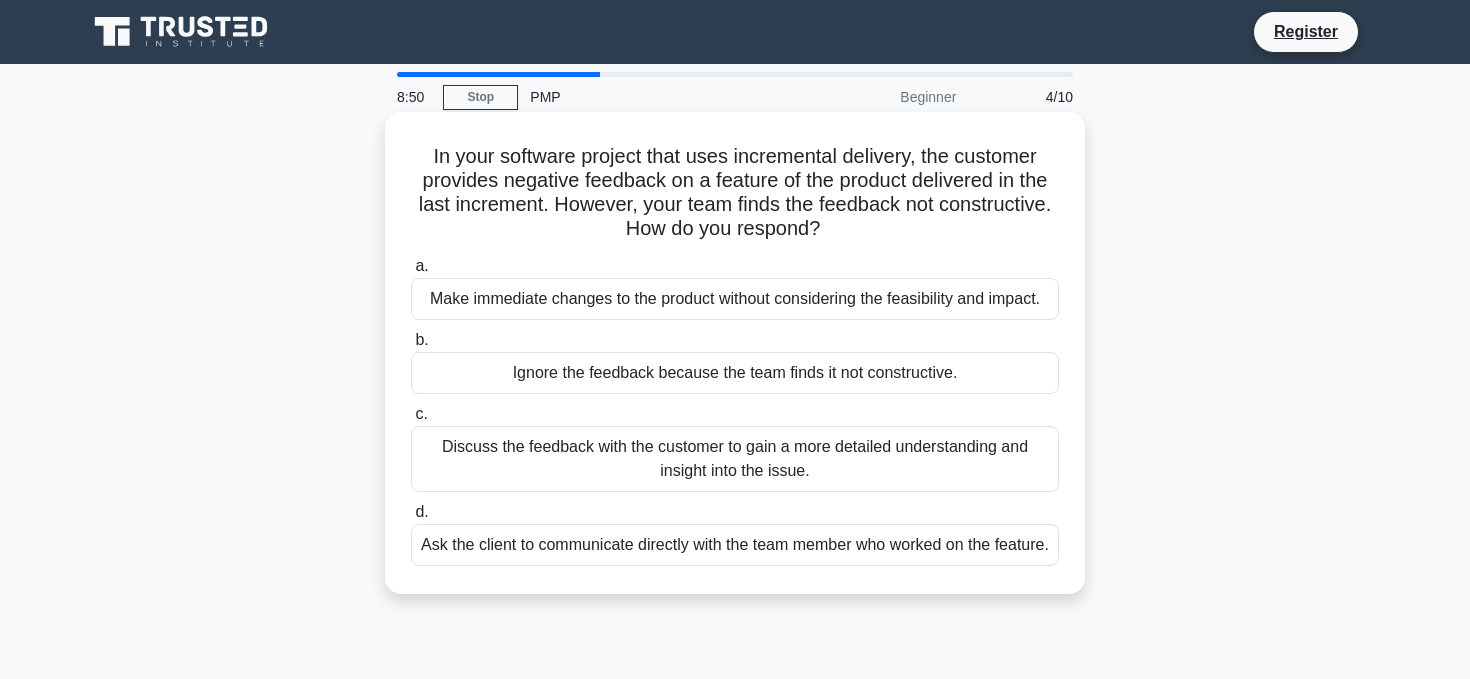 click on "Discuss the feedback with the customer to gain a more detailed understanding and insight into the issue." at bounding box center (735, 459) 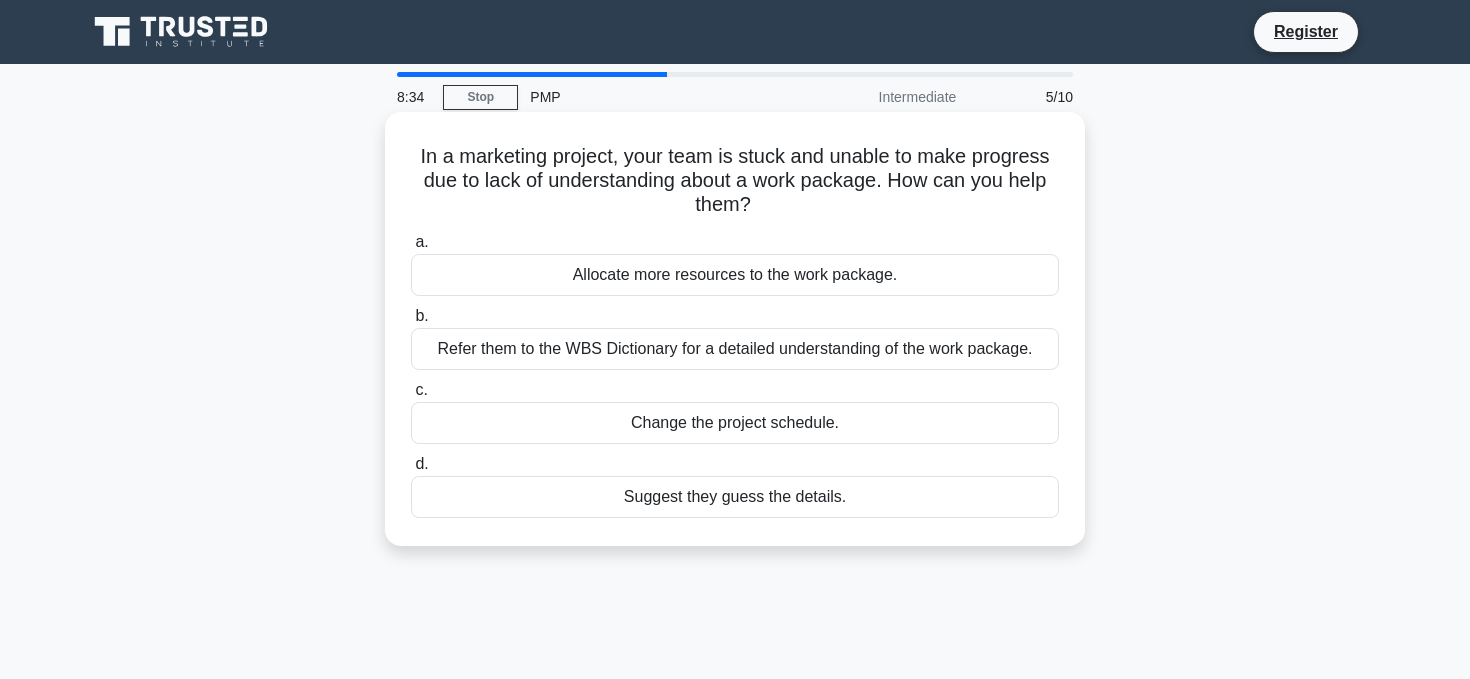click on "Refer them to the WBS Dictionary for a detailed understanding of the work package." at bounding box center (735, 349) 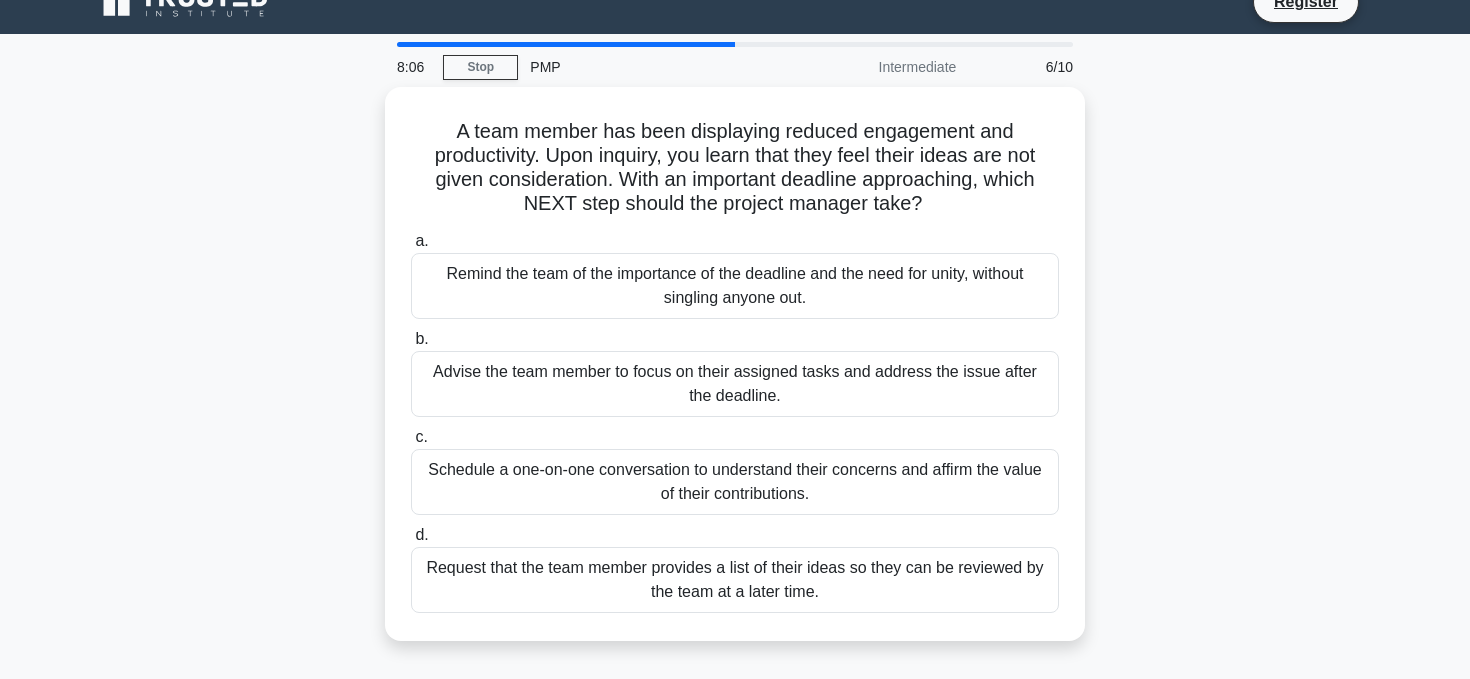 scroll, scrollTop: 21, scrollLeft: 0, axis: vertical 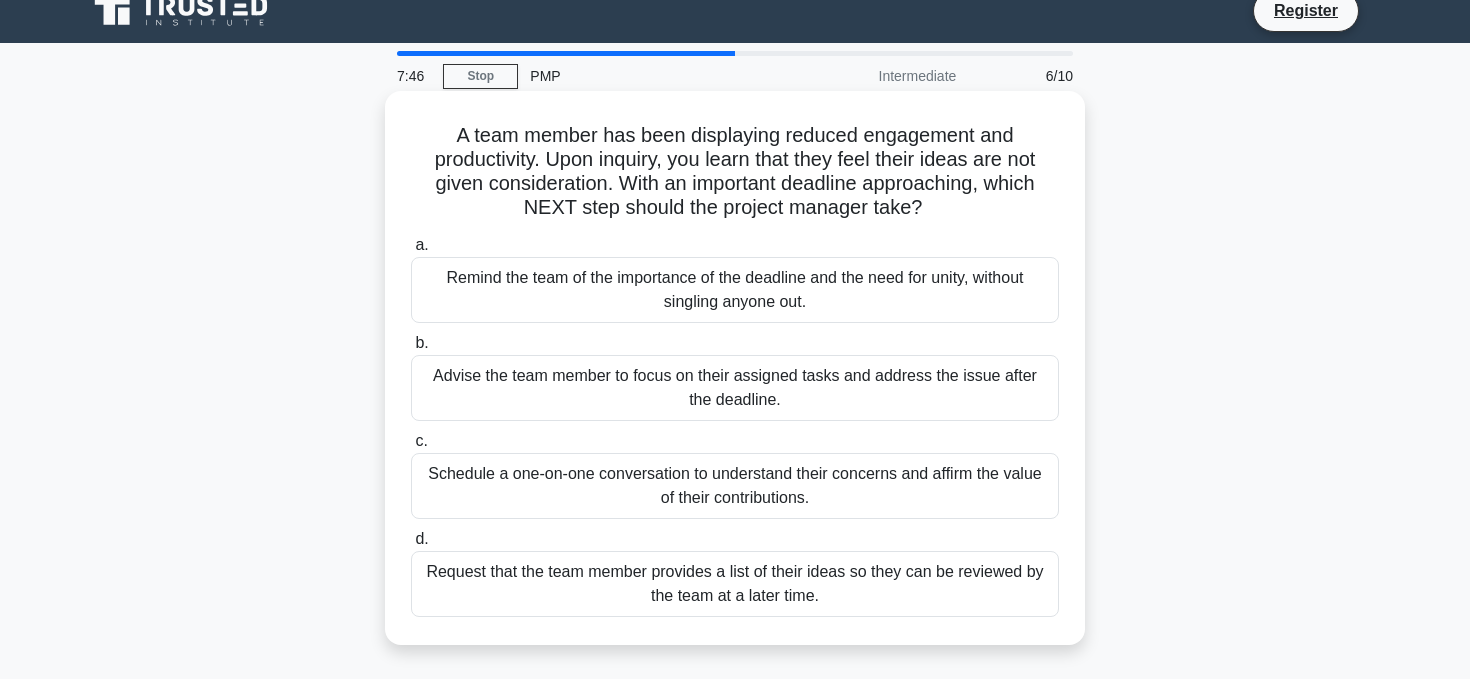 click on "Schedule a one-on-one conversation to understand their concerns and affirm the value of their contributions." at bounding box center [735, 486] 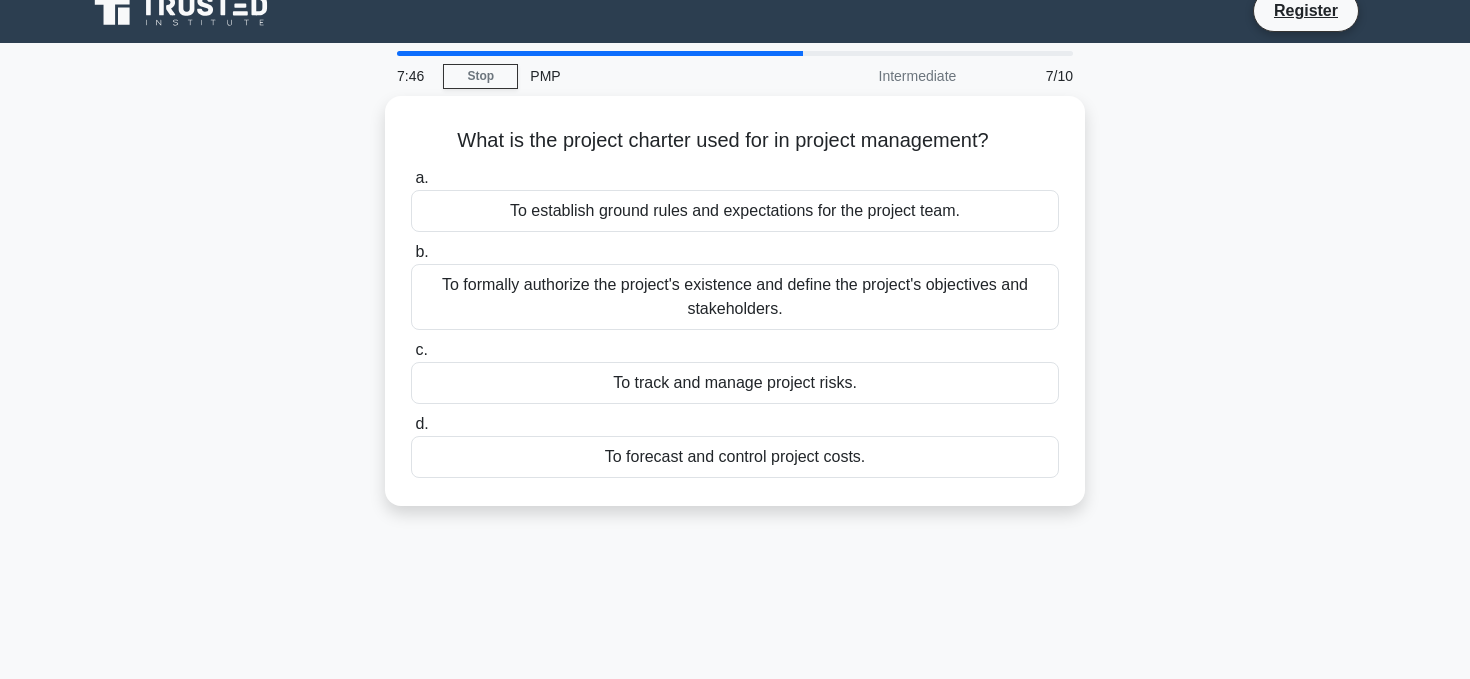 scroll, scrollTop: 0, scrollLeft: 0, axis: both 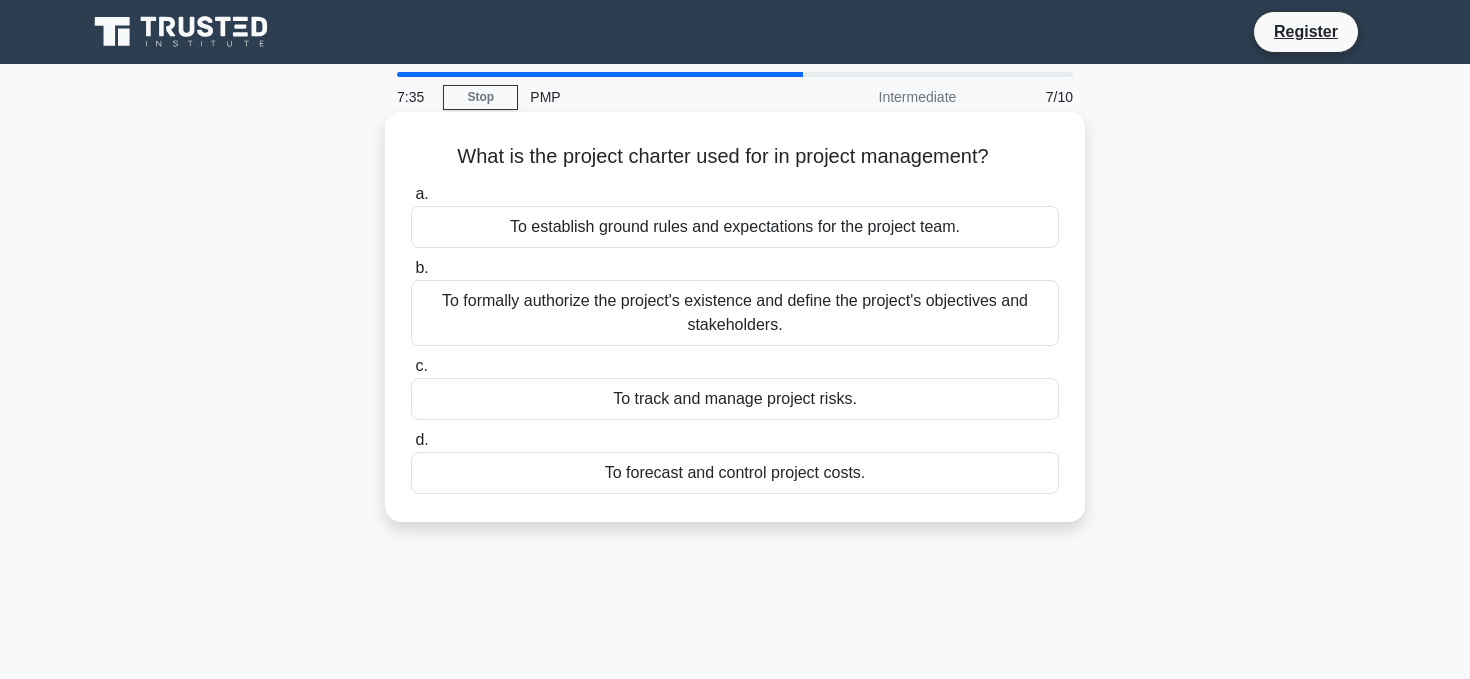 click on "To formally authorize the project's existence and define the project's objectives and stakeholders." at bounding box center (735, 313) 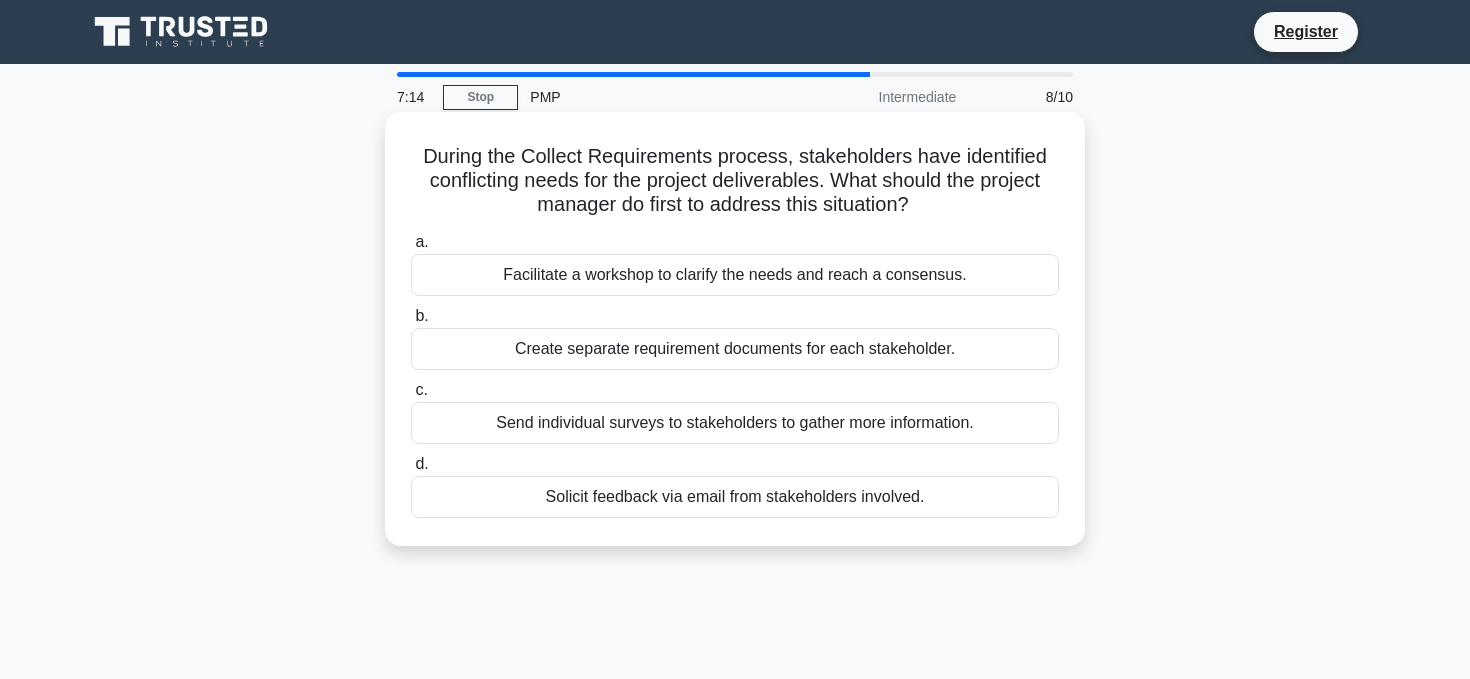 click on "Facilitate a workshop to clarify the needs and reach a consensus." at bounding box center [735, 275] 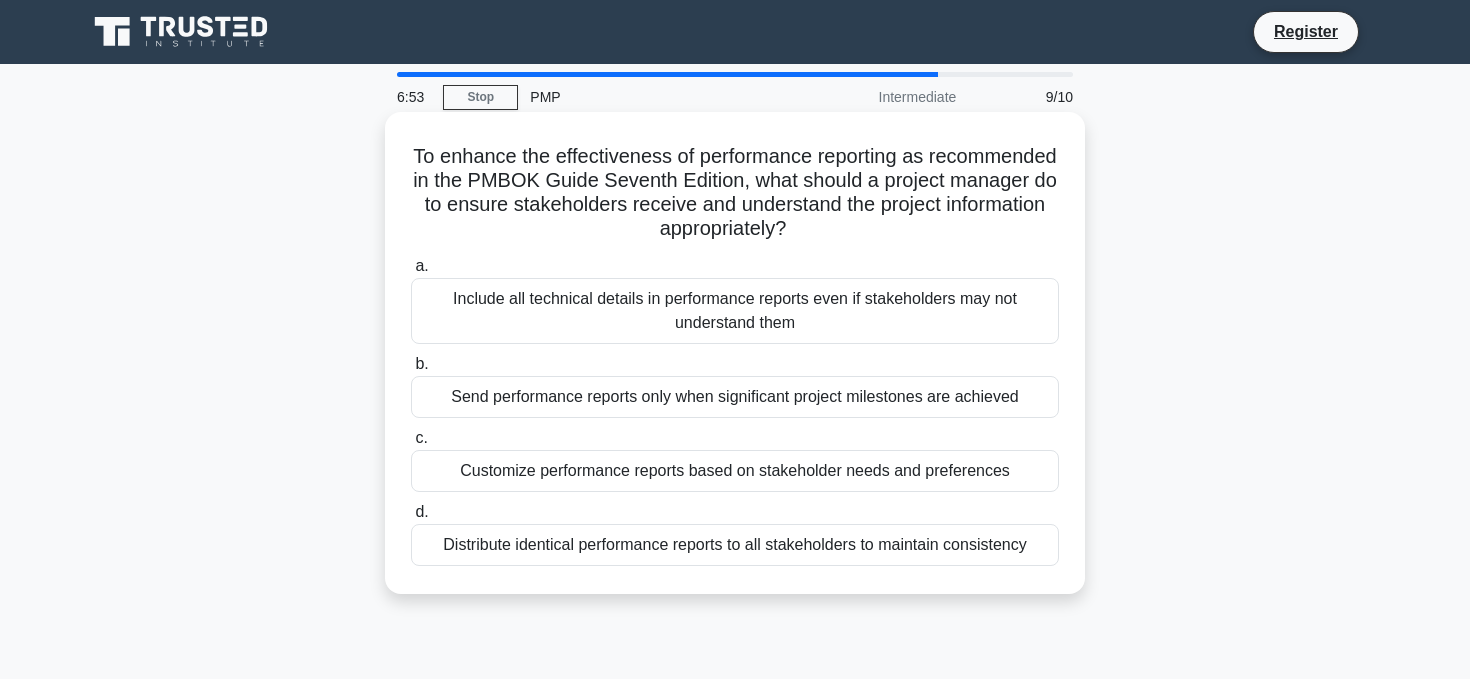click on "Customize performance reports based on stakeholder needs and preferences" at bounding box center [735, 471] 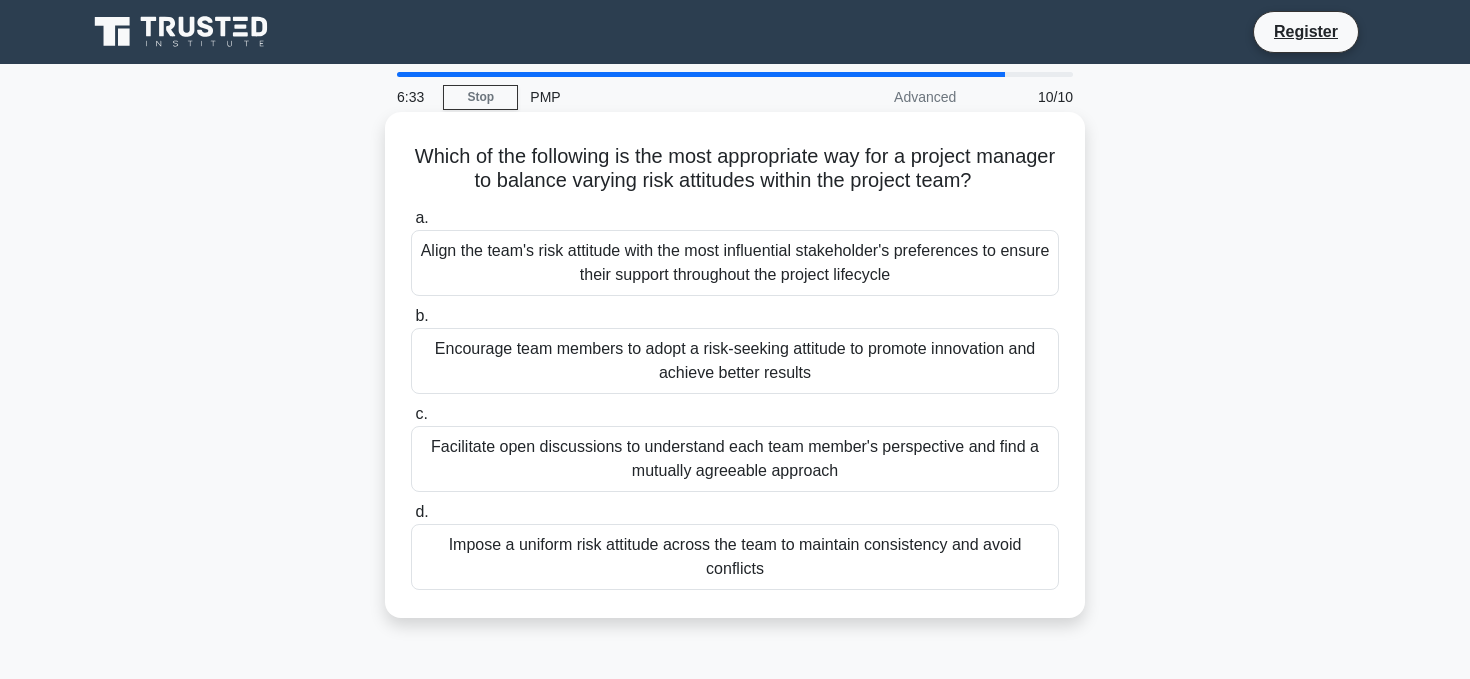 click on "Encourage team members to adopt a risk-seeking attitude to promote innovation and achieve better results" at bounding box center [735, 361] 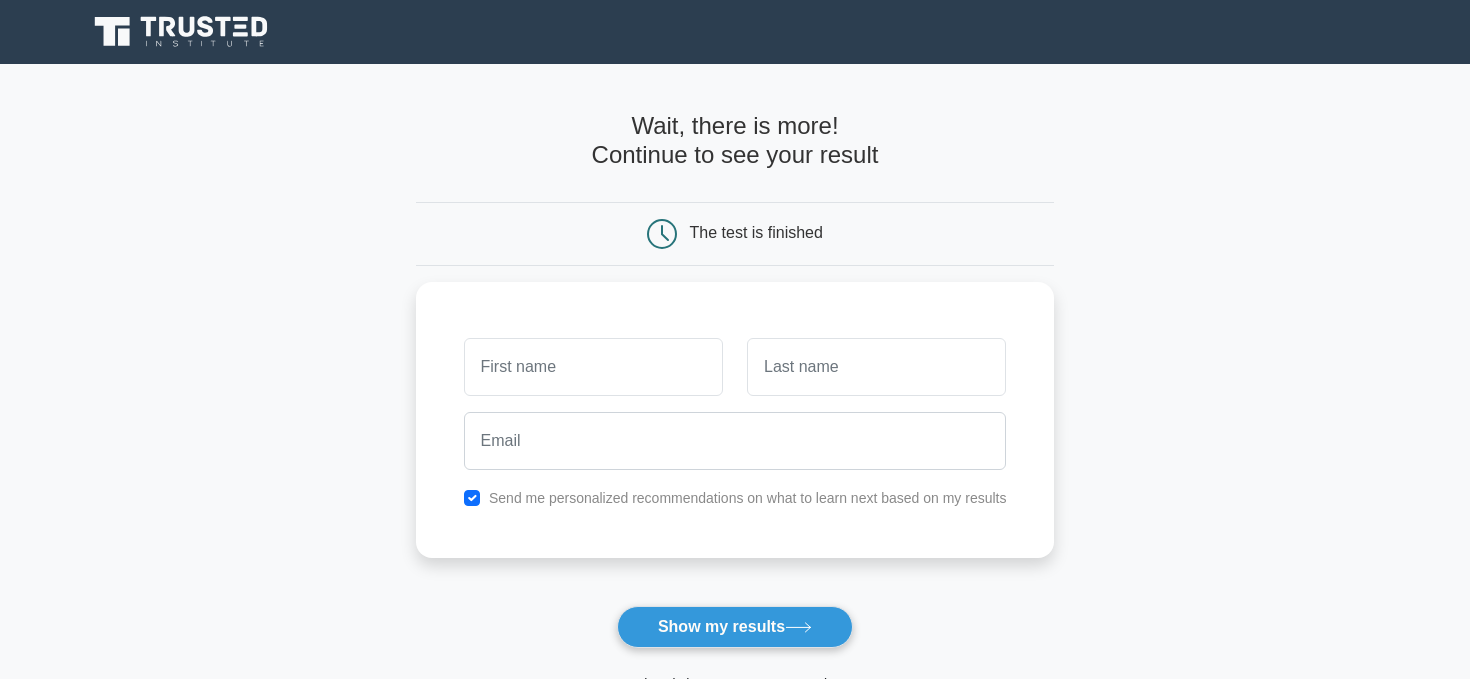 scroll, scrollTop: 0, scrollLeft: 0, axis: both 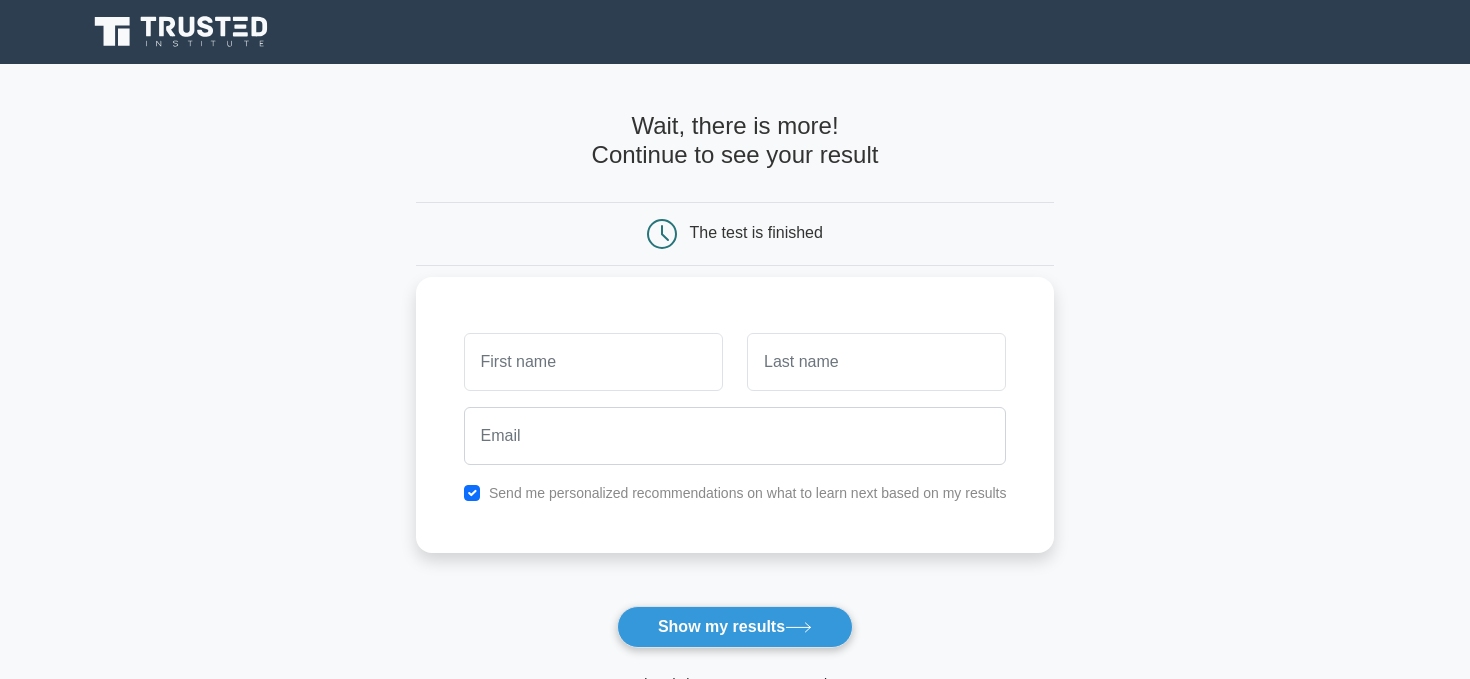 click at bounding box center [593, 362] 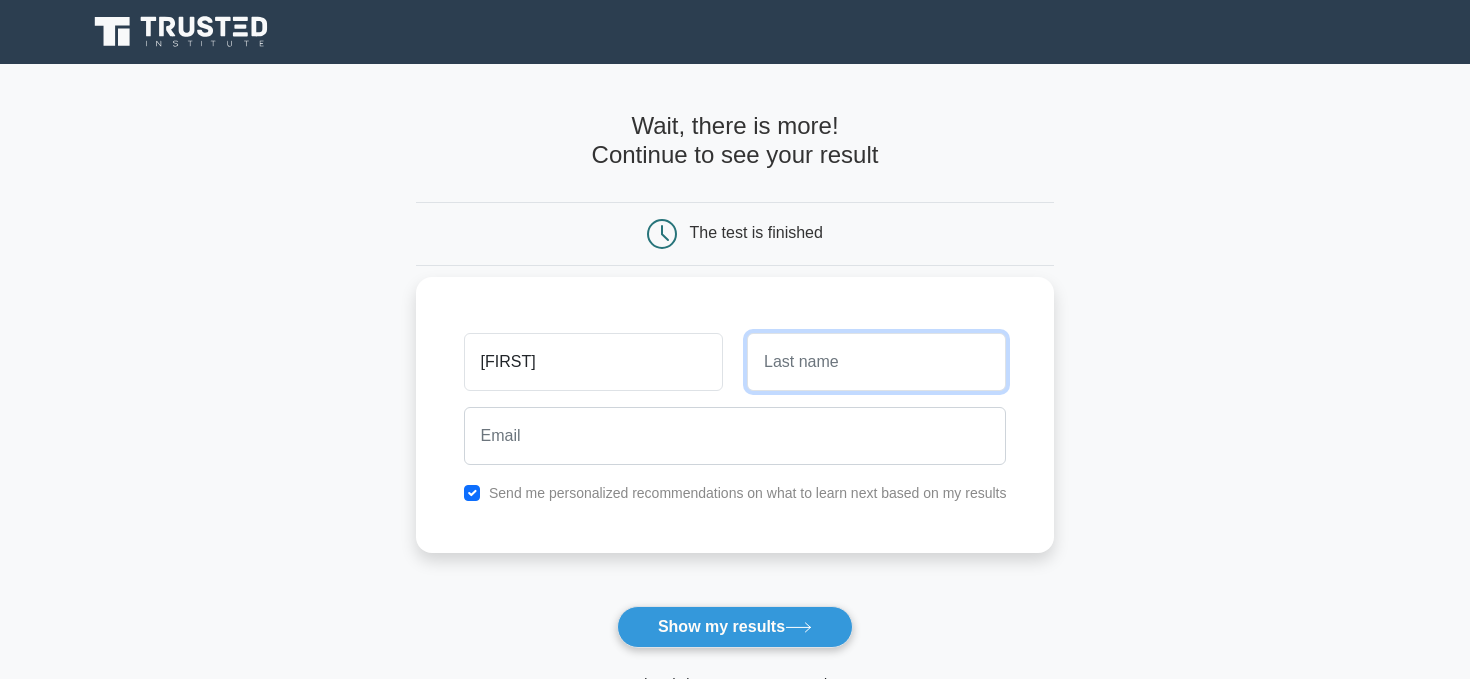 click at bounding box center (876, 362) 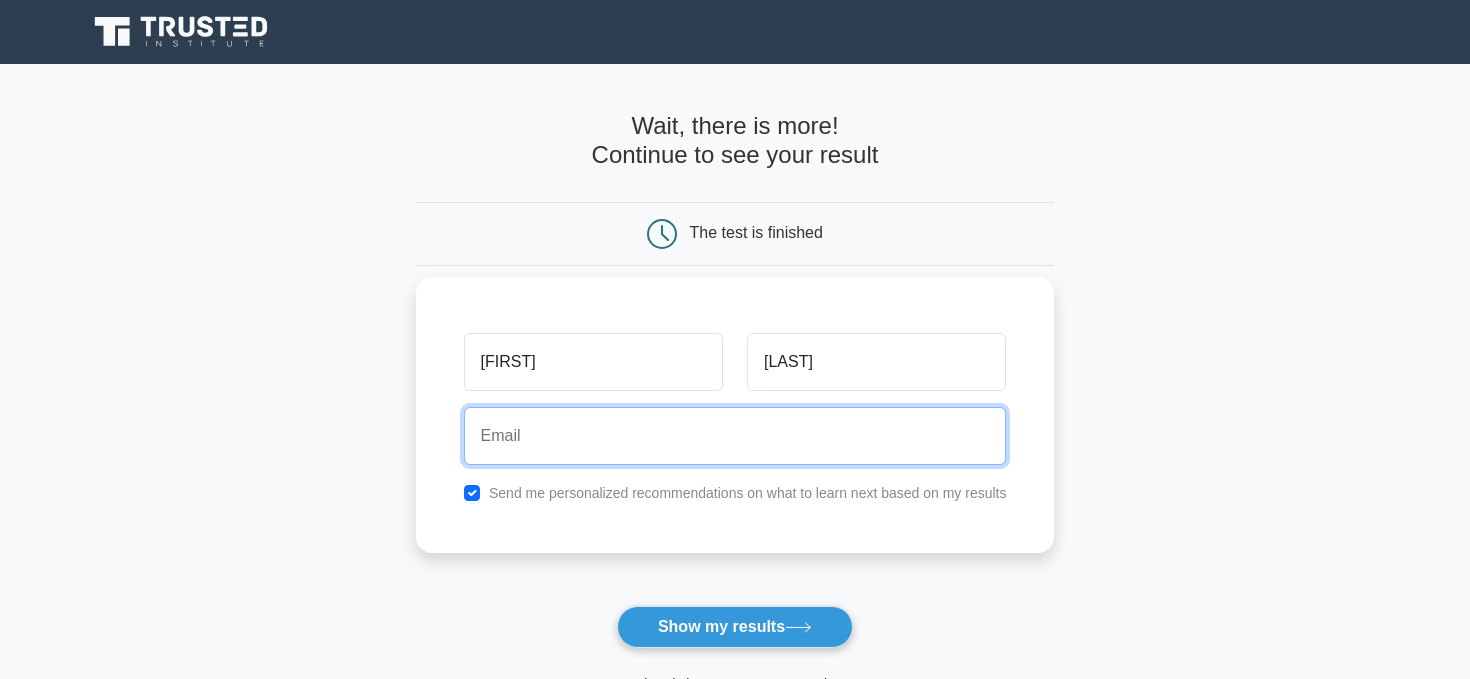 click at bounding box center [735, 436] 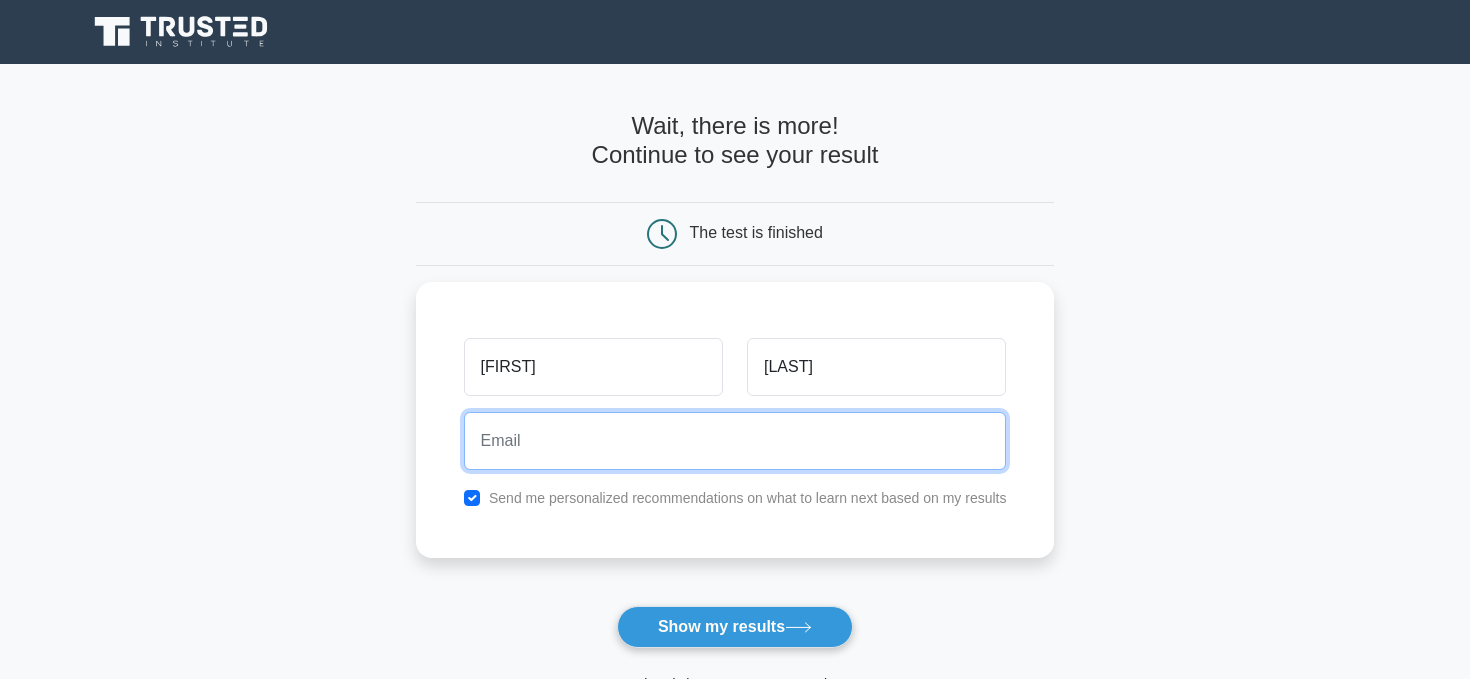type on "a.lewkowicz@example.com" 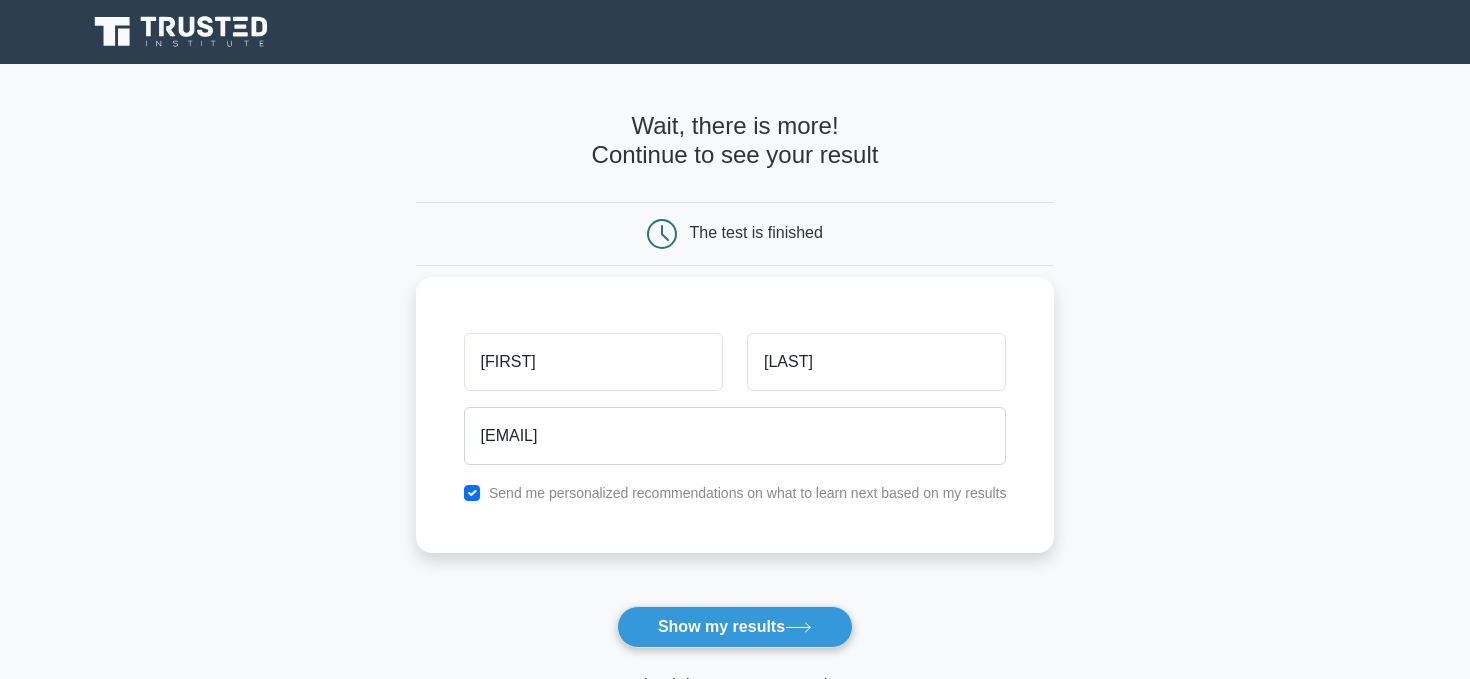 click on "Send me personalized recommendations on what to learn next based on my results" at bounding box center (748, 493) 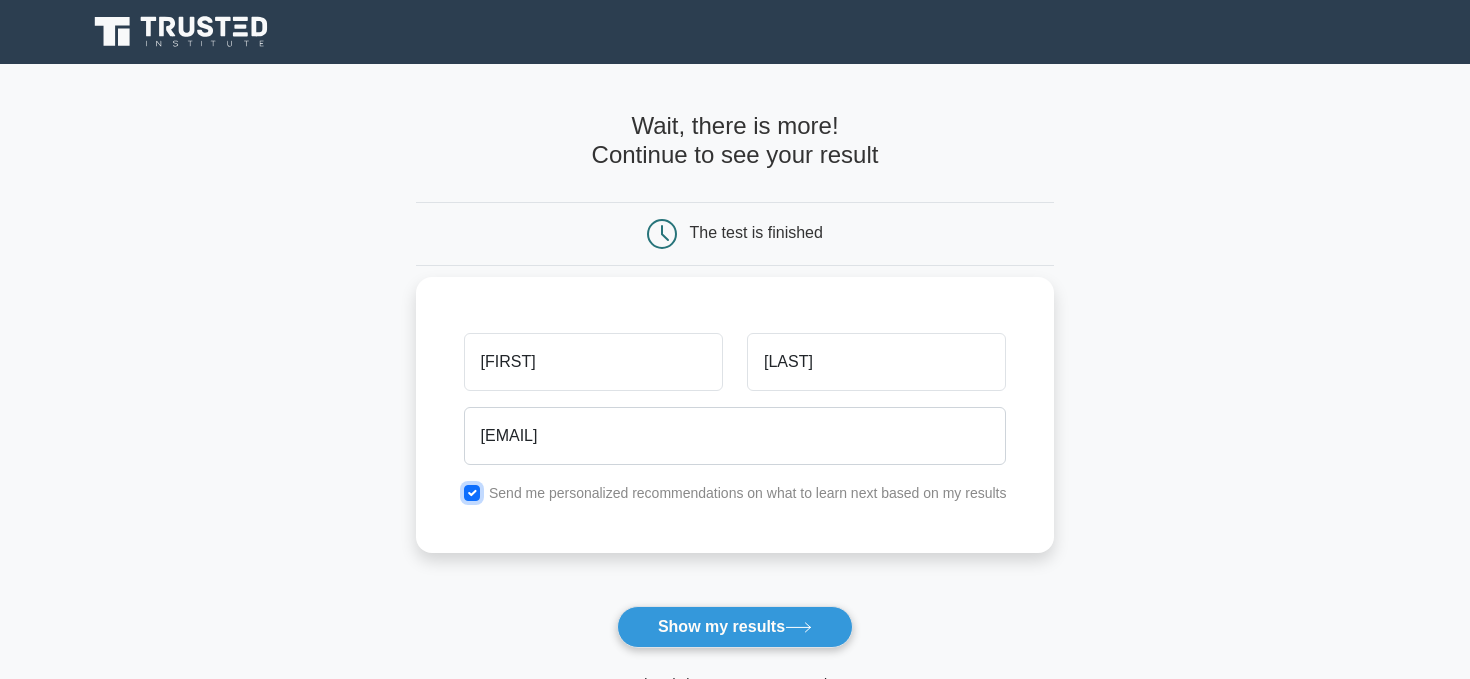 click at bounding box center [472, 493] 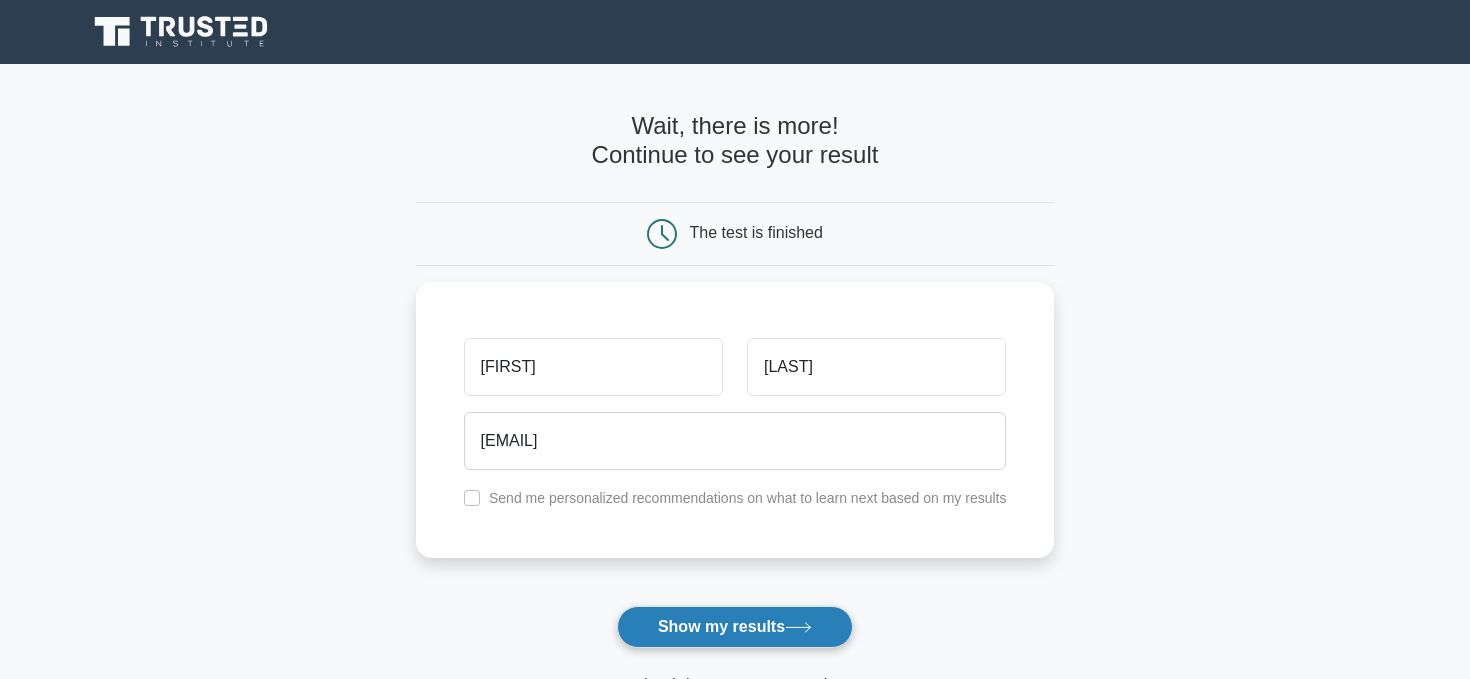 click on "Show my results" at bounding box center (735, 627) 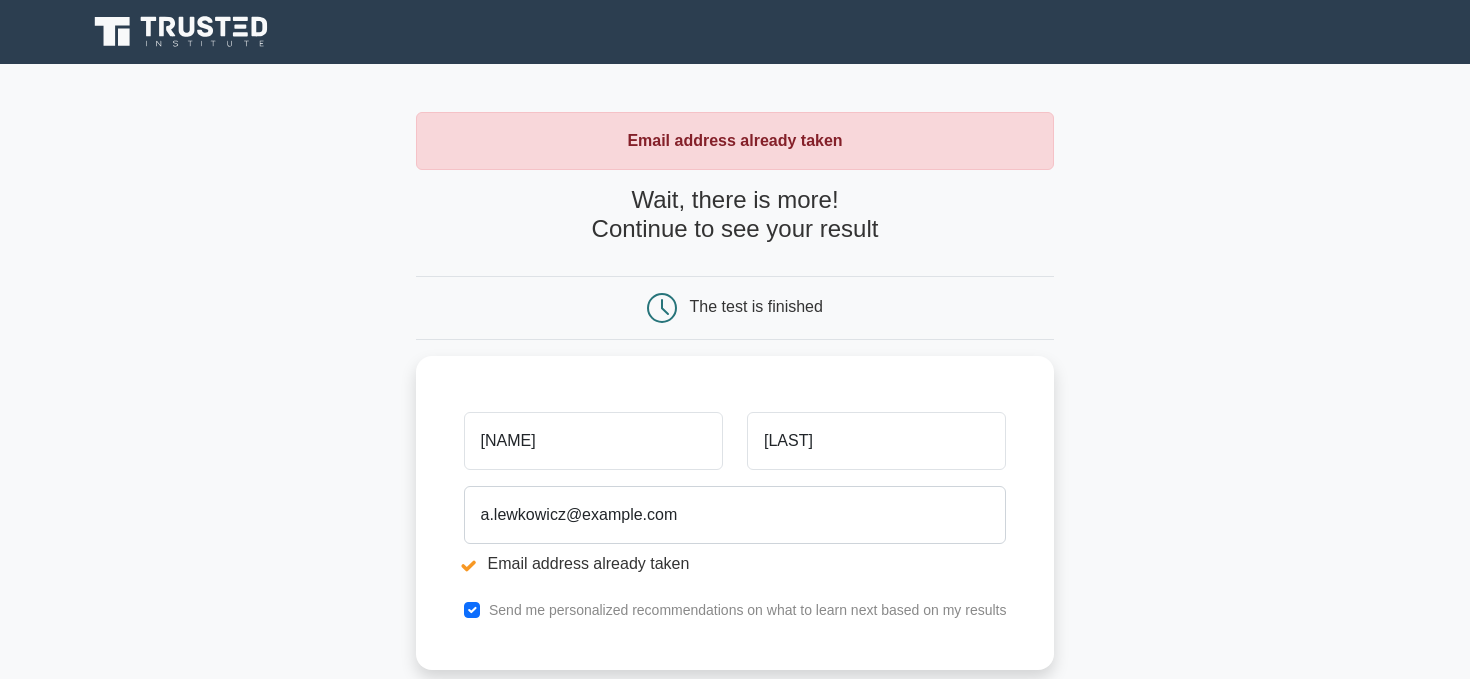 scroll, scrollTop: 0, scrollLeft: 0, axis: both 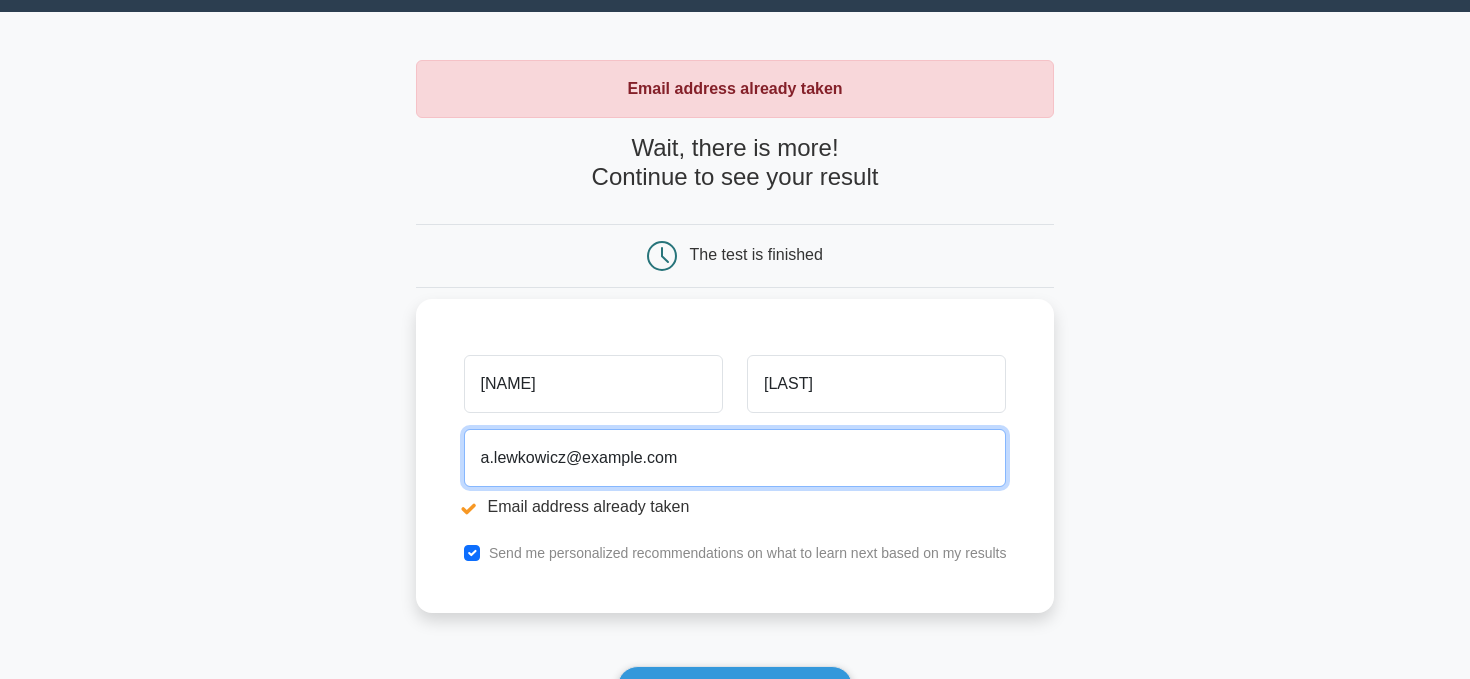 click on "a.lewkowicz@example.com" at bounding box center [735, 458] 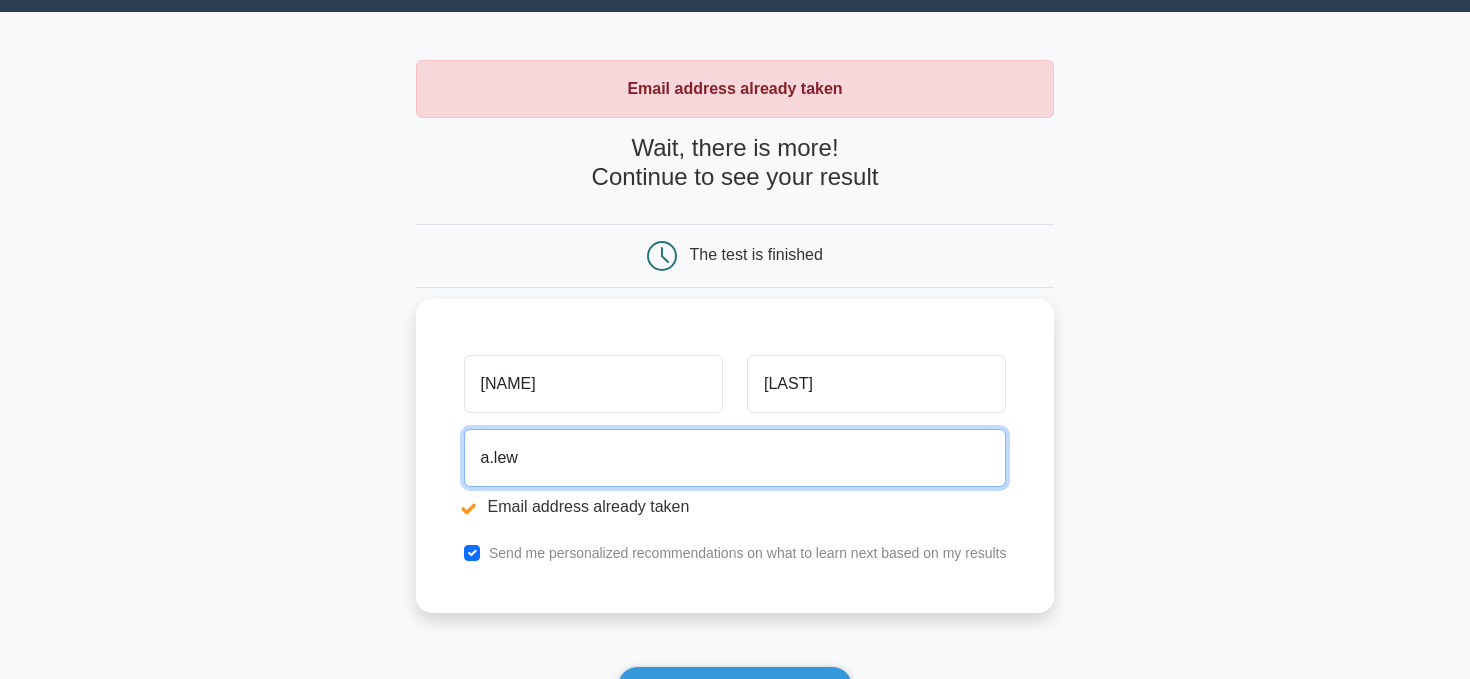 type on "a.lewkowicz@example.com" 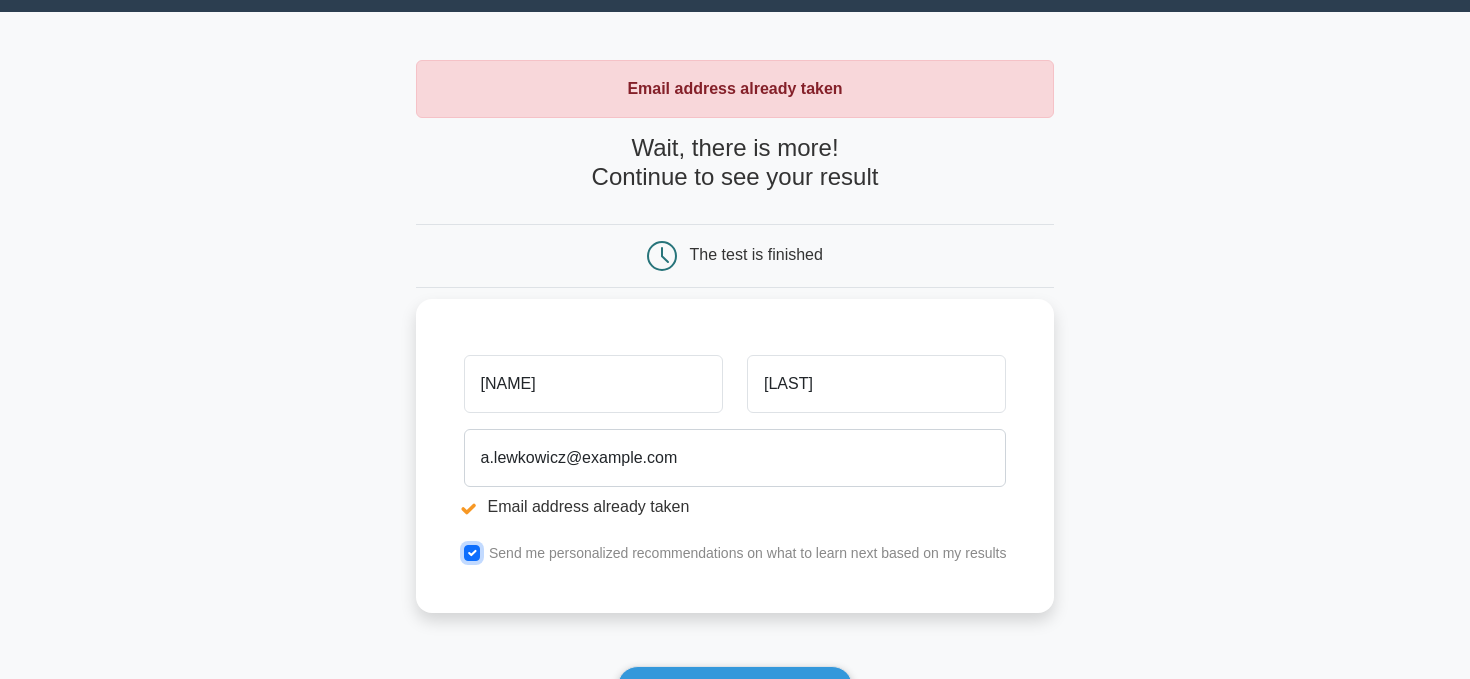 click at bounding box center [472, 553] 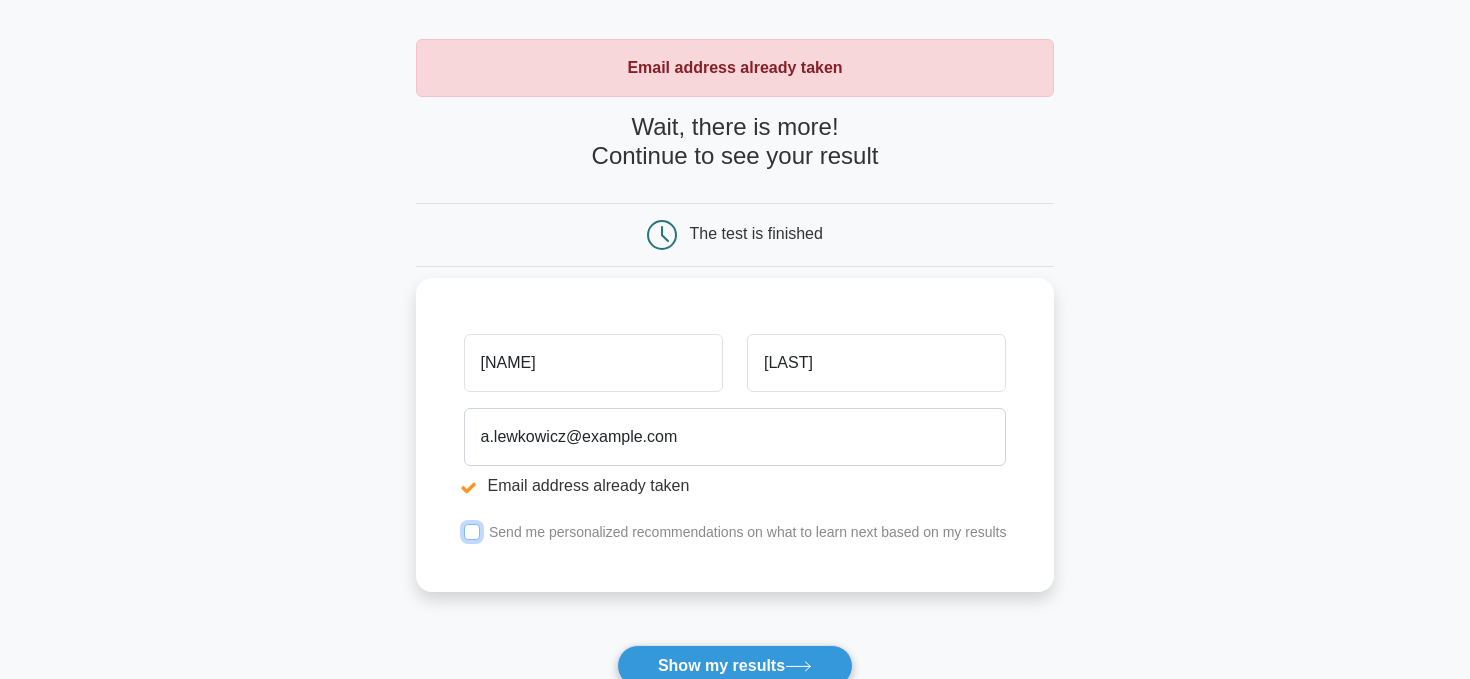 scroll, scrollTop: 75, scrollLeft: 0, axis: vertical 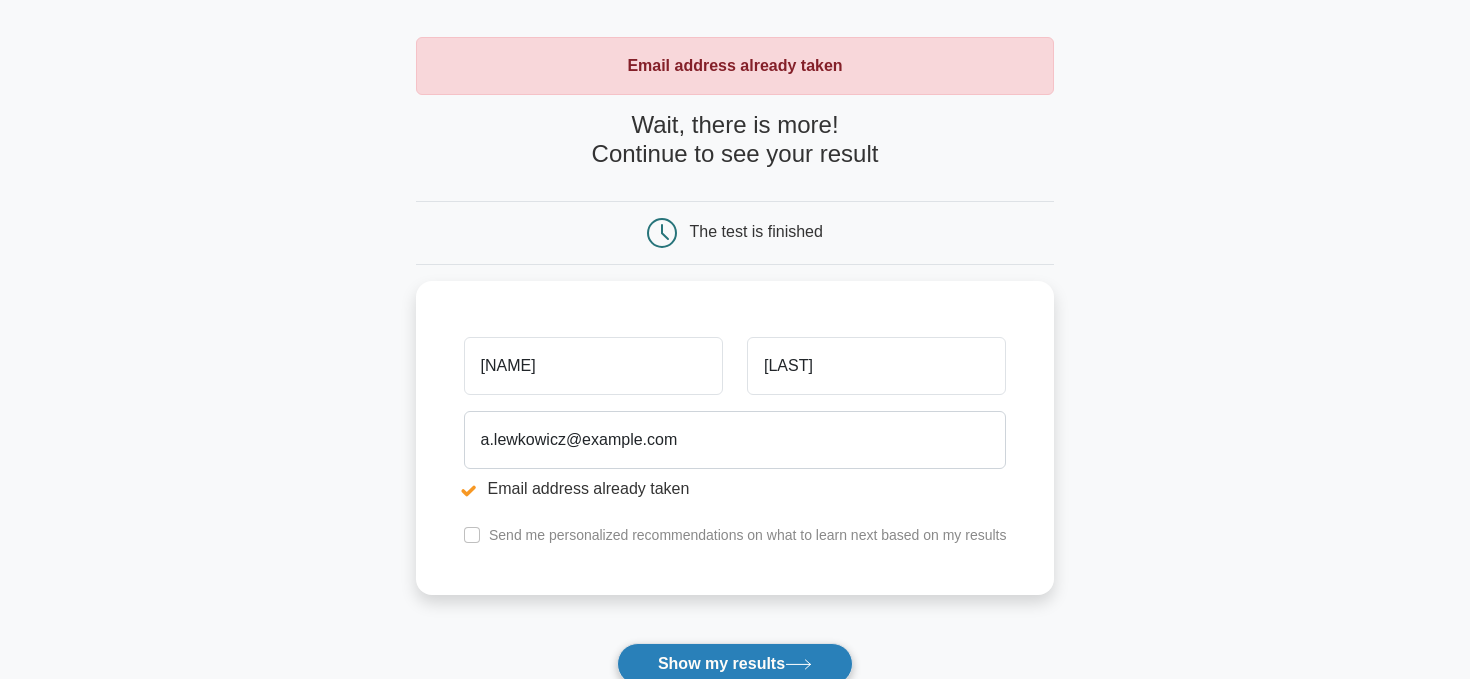 click on "Show my results" at bounding box center (735, 664) 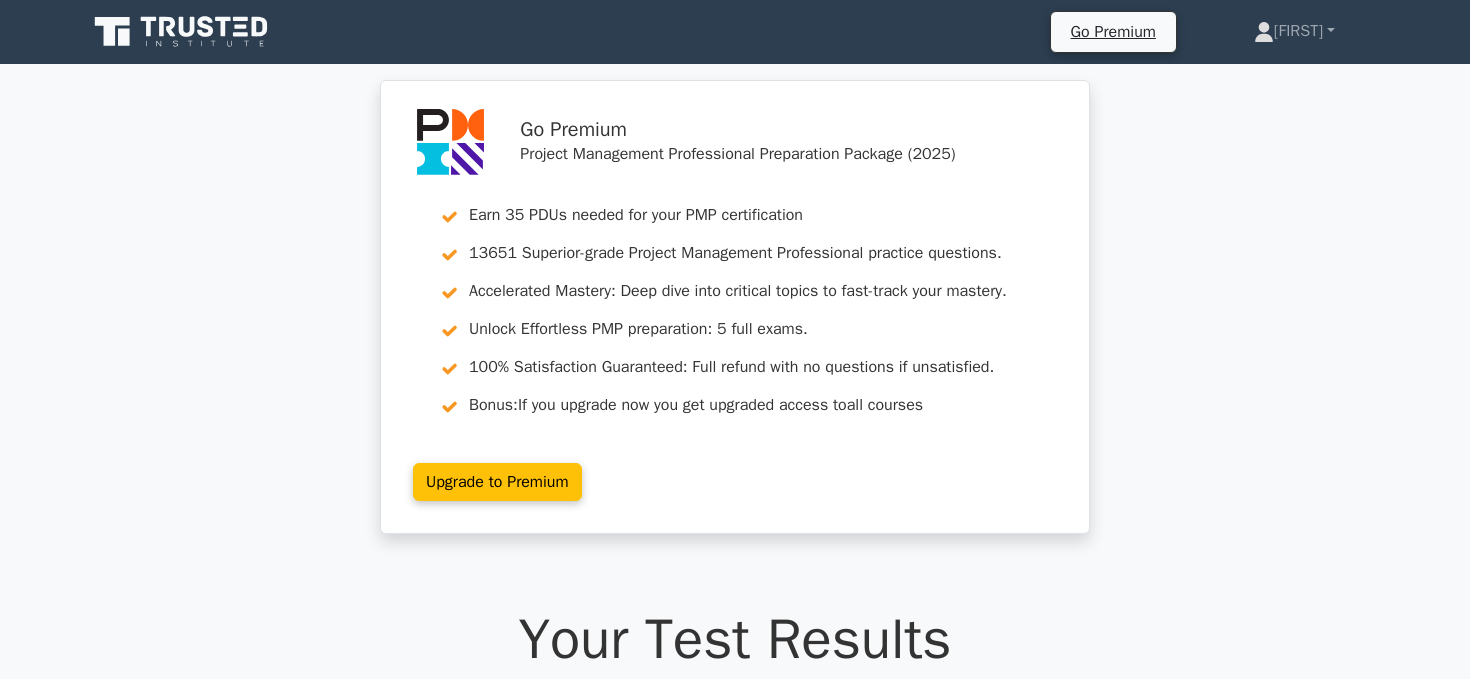 scroll, scrollTop: 0, scrollLeft: 0, axis: both 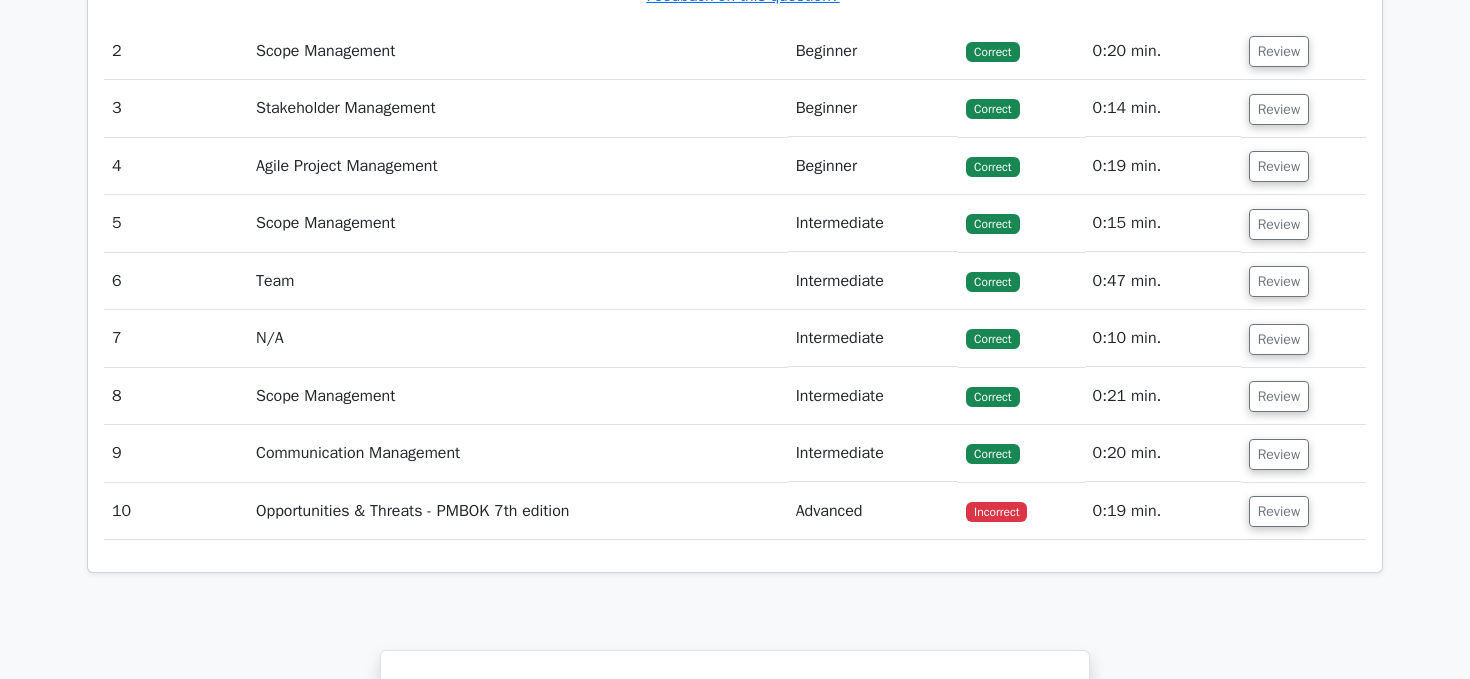 click on "Opportunities & Threats - PMBOK 7th edition" at bounding box center [518, 511] 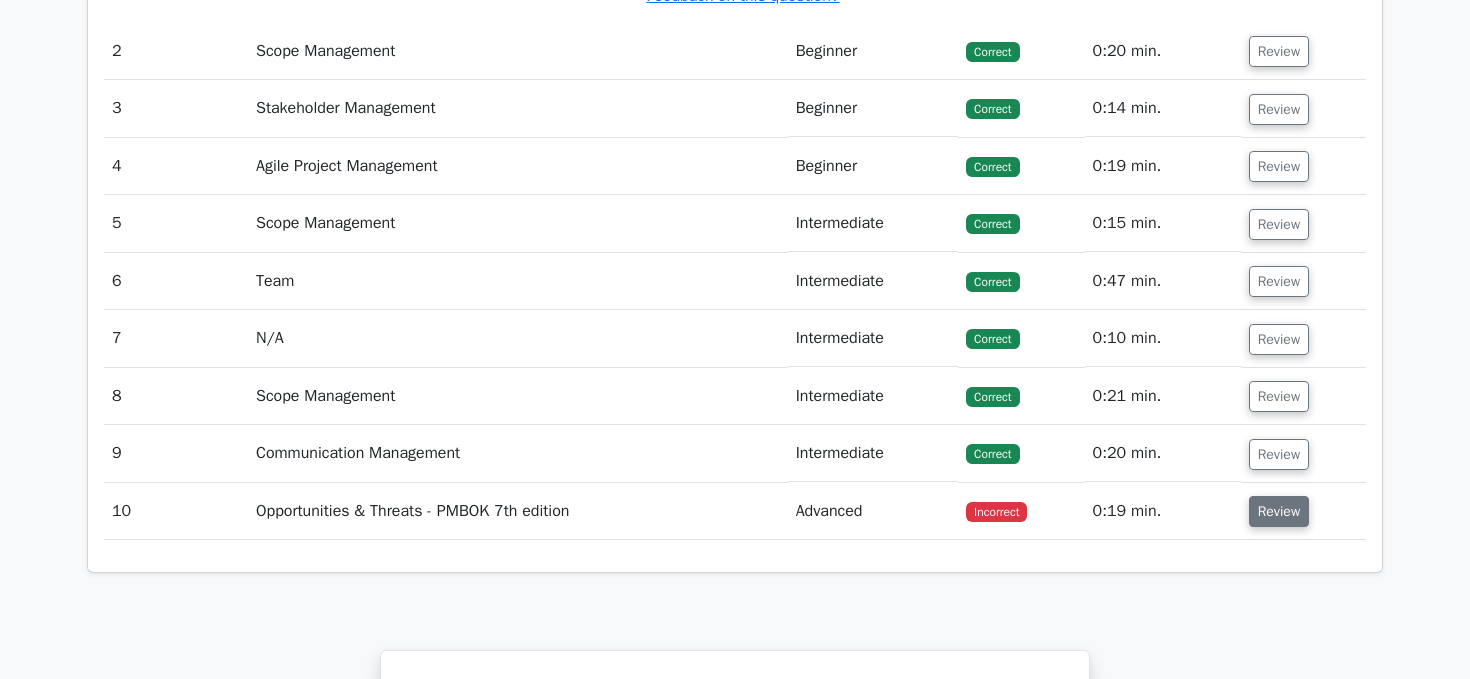 click on "Review" at bounding box center (1279, 511) 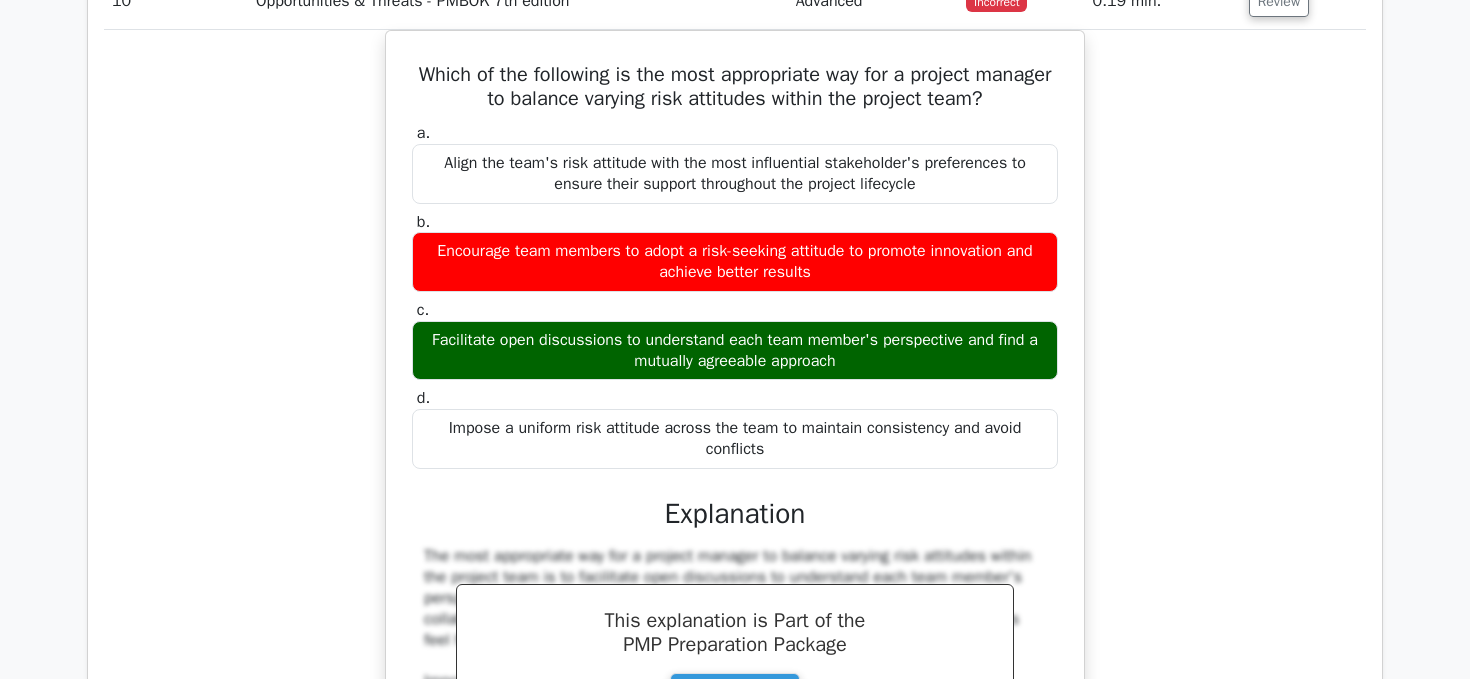 scroll, scrollTop: 2957, scrollLeft: 0, axis: vertical 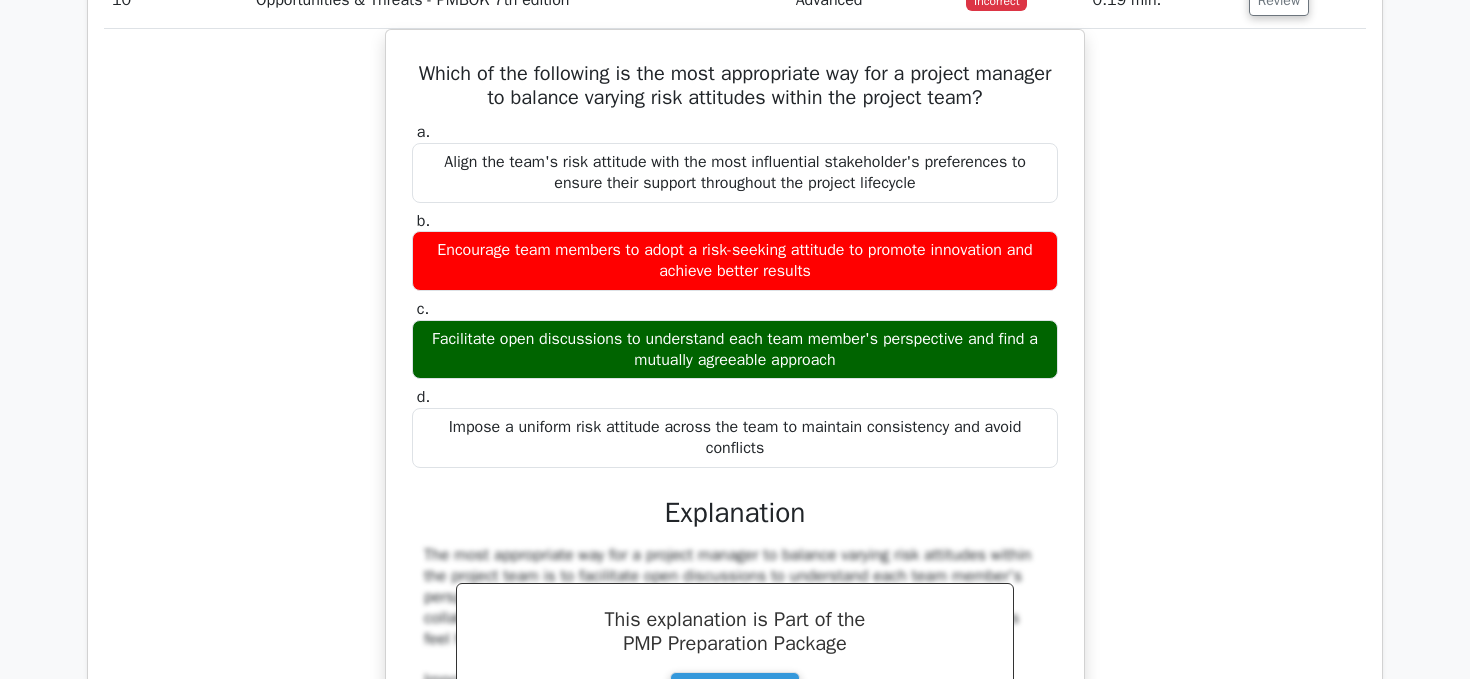 type 